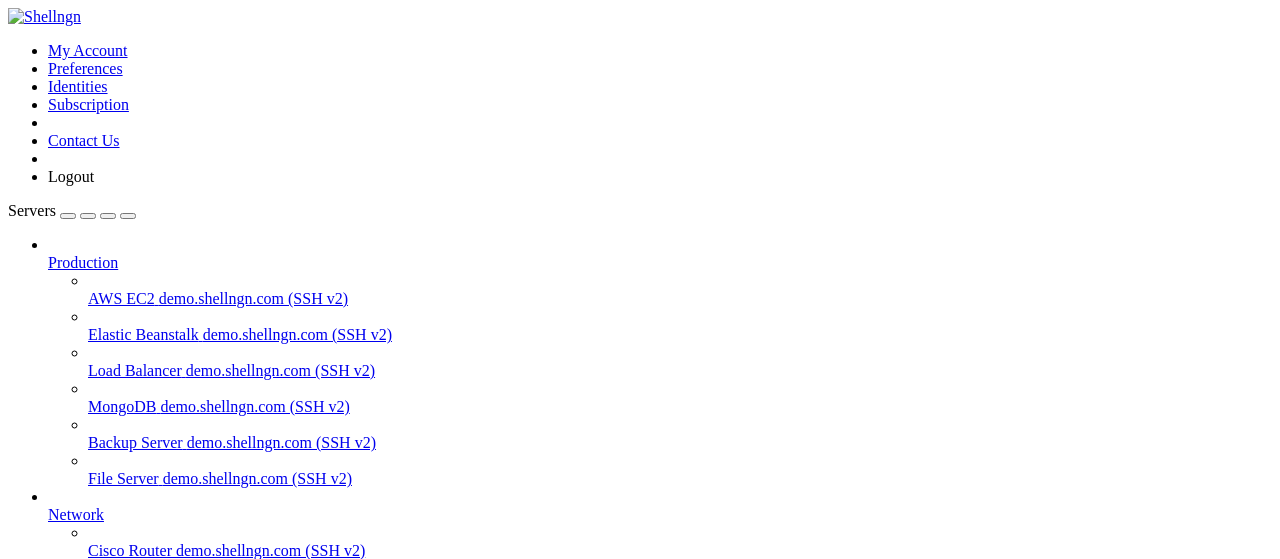 scroll, scrollTop: 0, scrollLeft: 0, axis: both 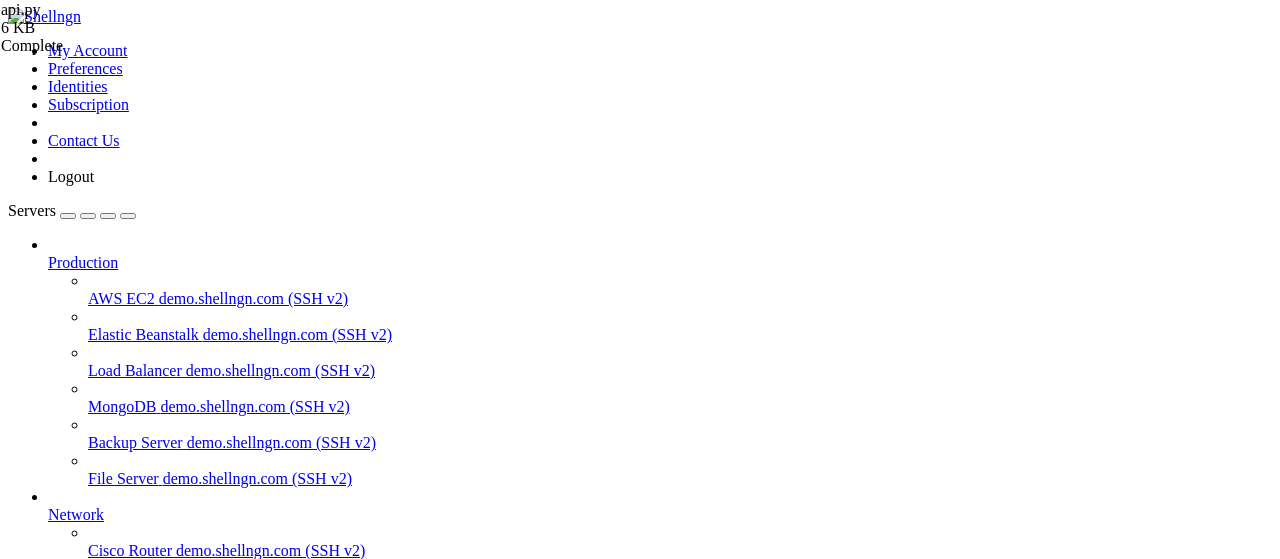 click on "  bypassing" at bounding box center [46, 1390] 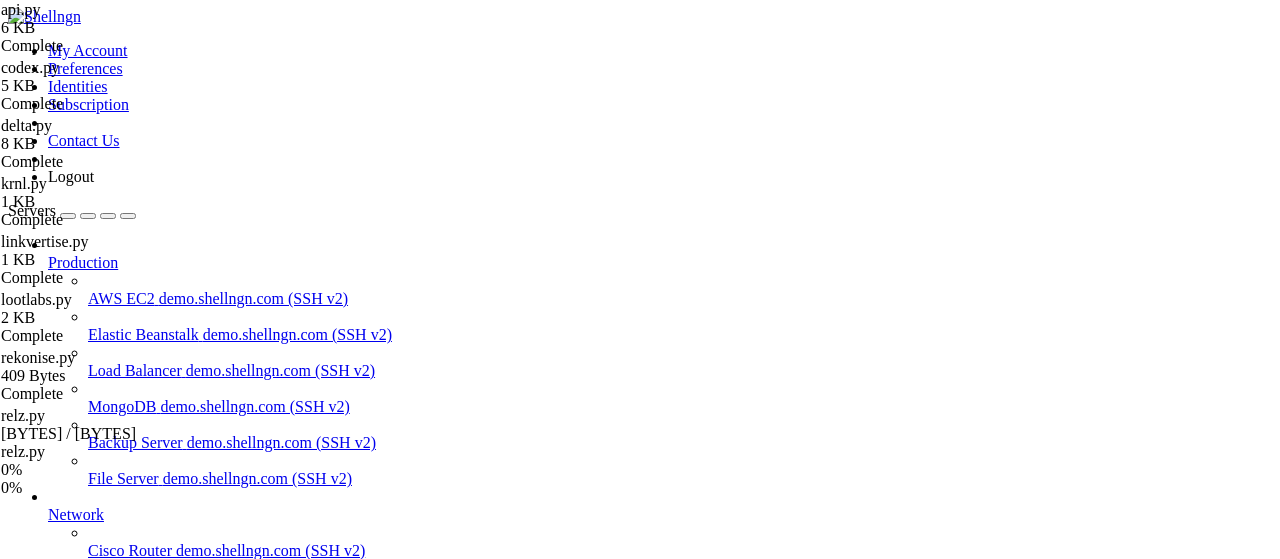 click on "ботики" at bounding box center [72, 870] 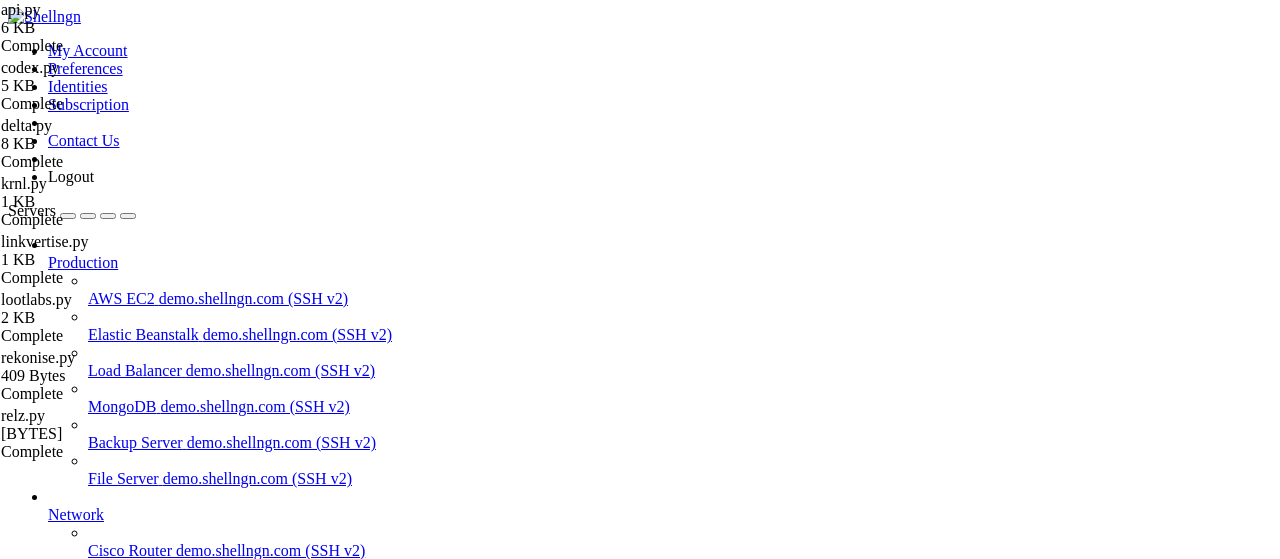 drag, startPoint x: 387, startPoint y: 35, endPoint x: 685, endPoint y: 124, distance: 311.00644 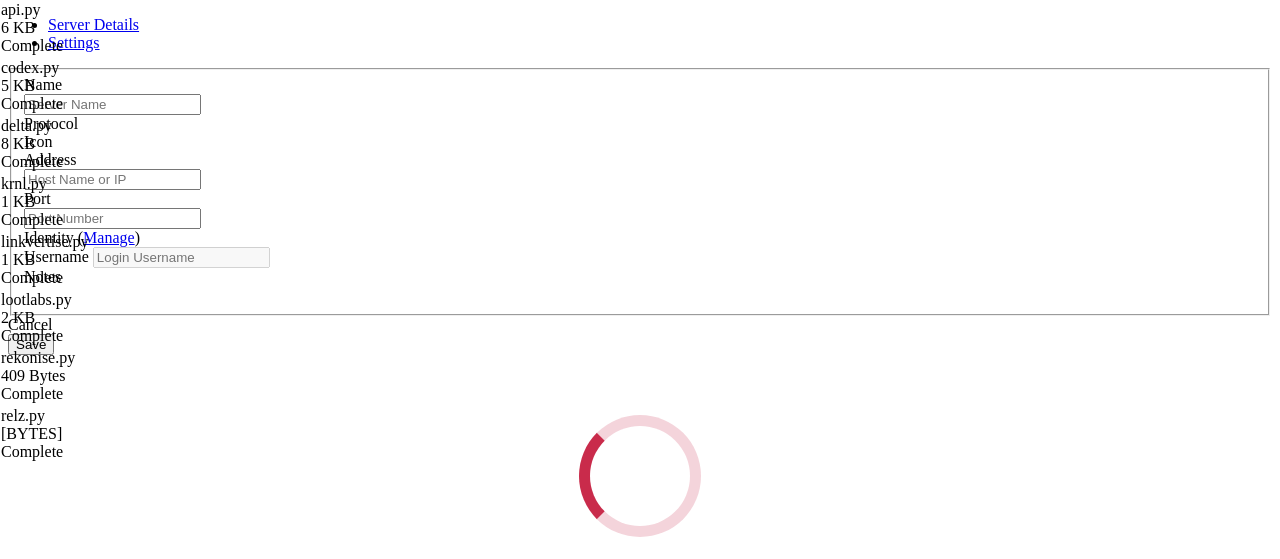 type on "ботики" 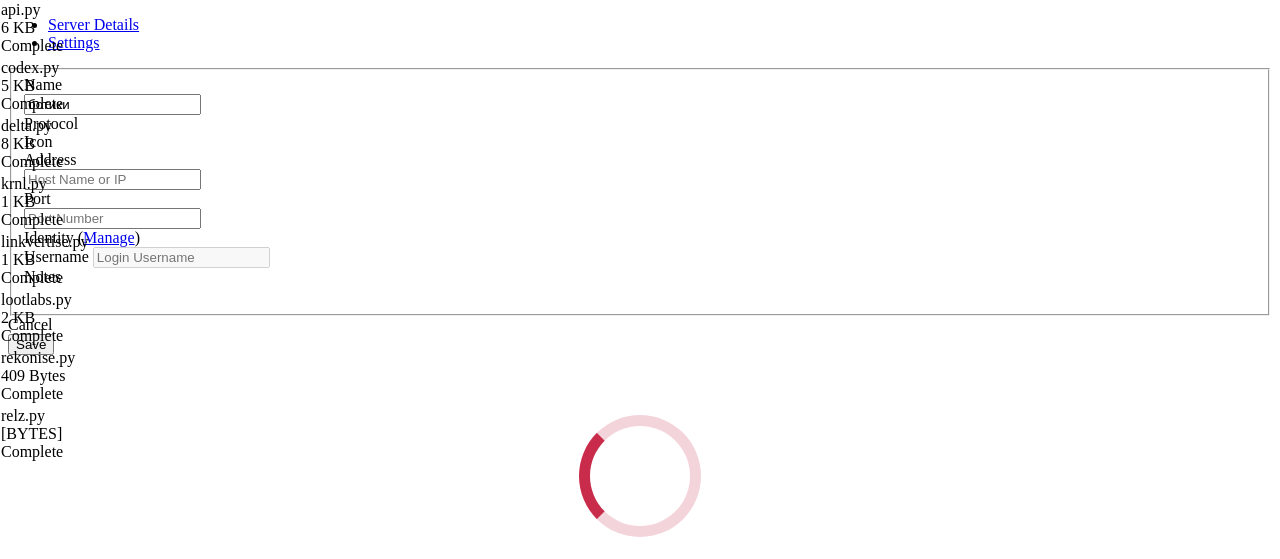 type on "[IP]" 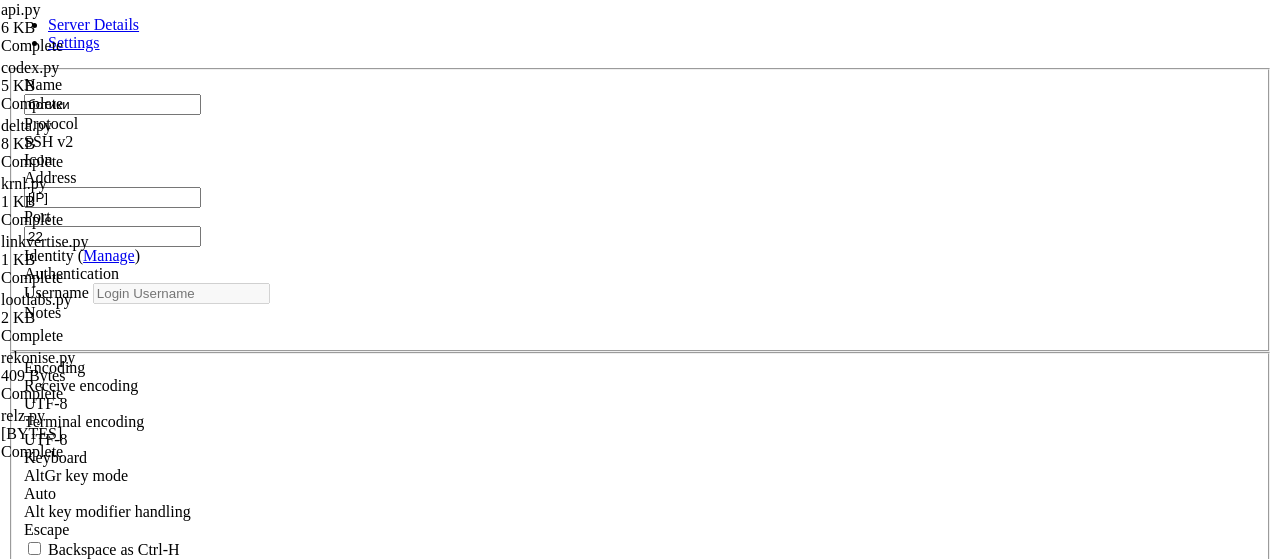 type on "root" 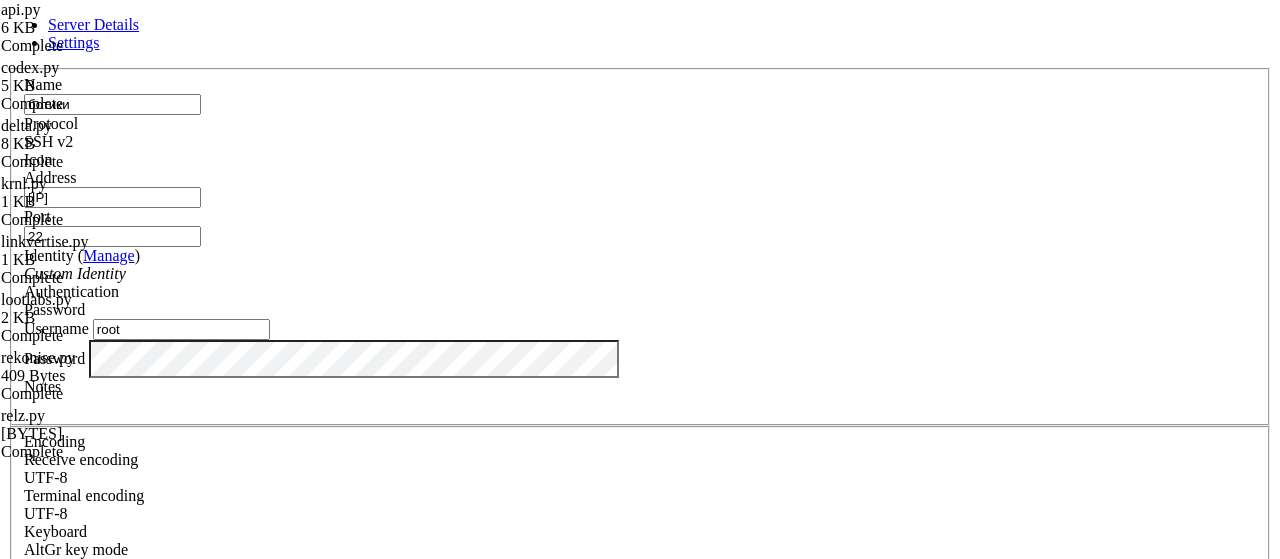drag, startPoint x: 468, startPoint y: 213, endPoint x: 308, endPoint y: 222, distance: 160.25293 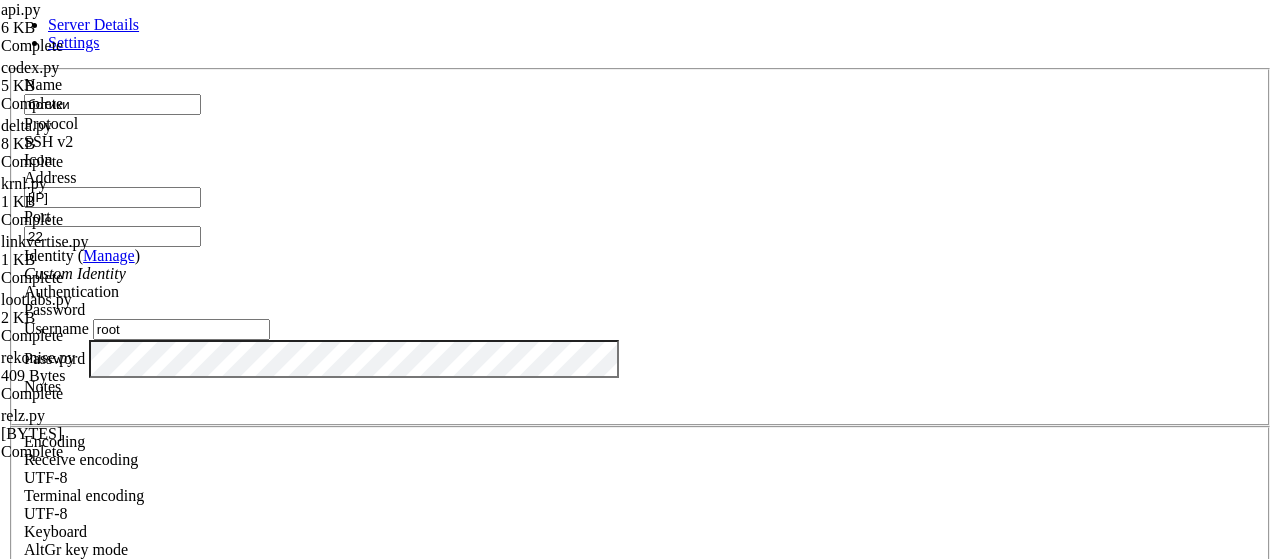 click on "Cancel
Save" at bounding box center [640, 822] 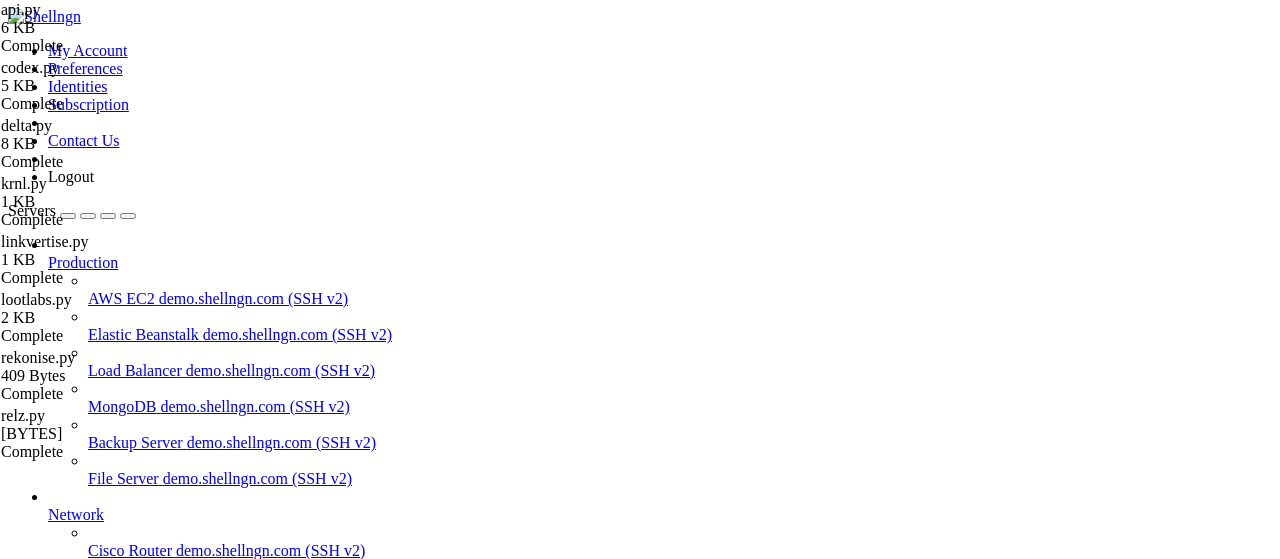 click on "└────┴────────────────────┴──────────┴──────┴───────────┴──────────┴──────────┘" 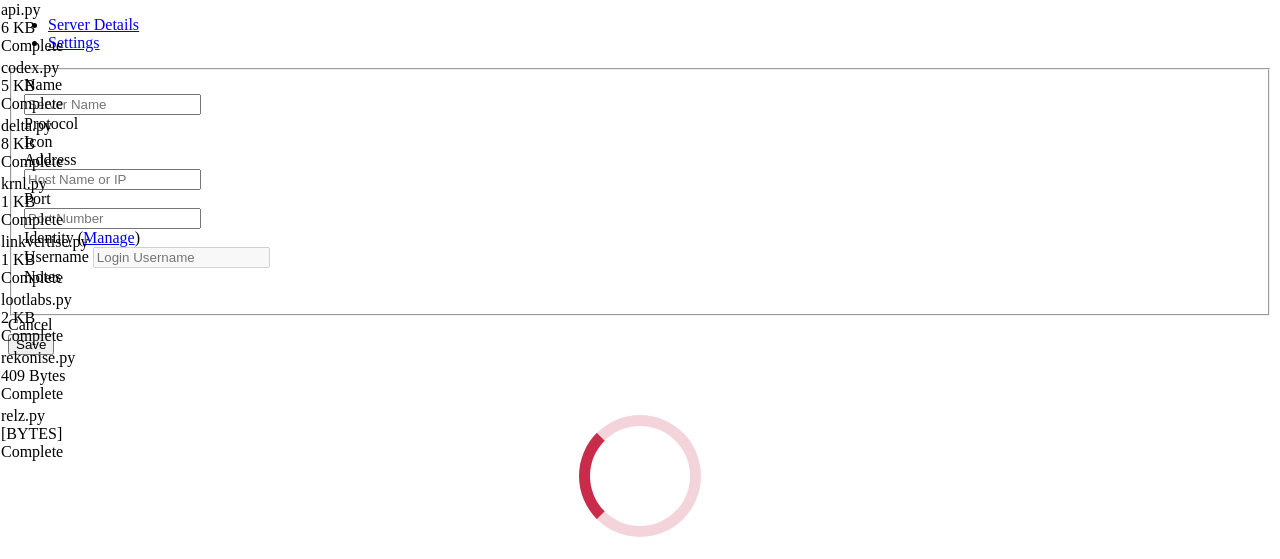 type on "ботики" 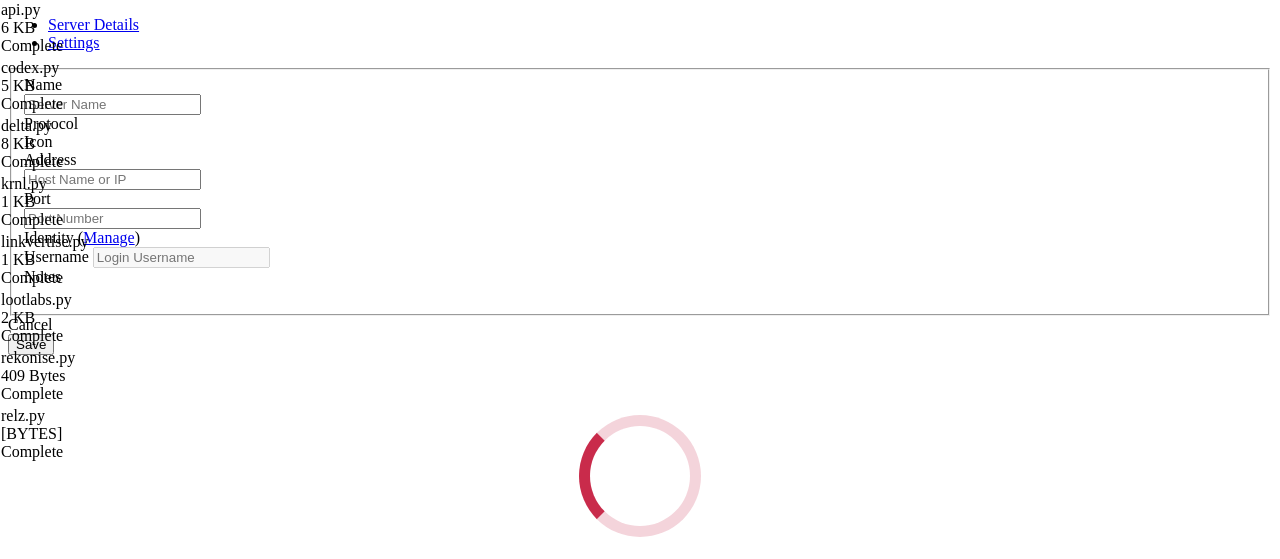 type on "[IP]" 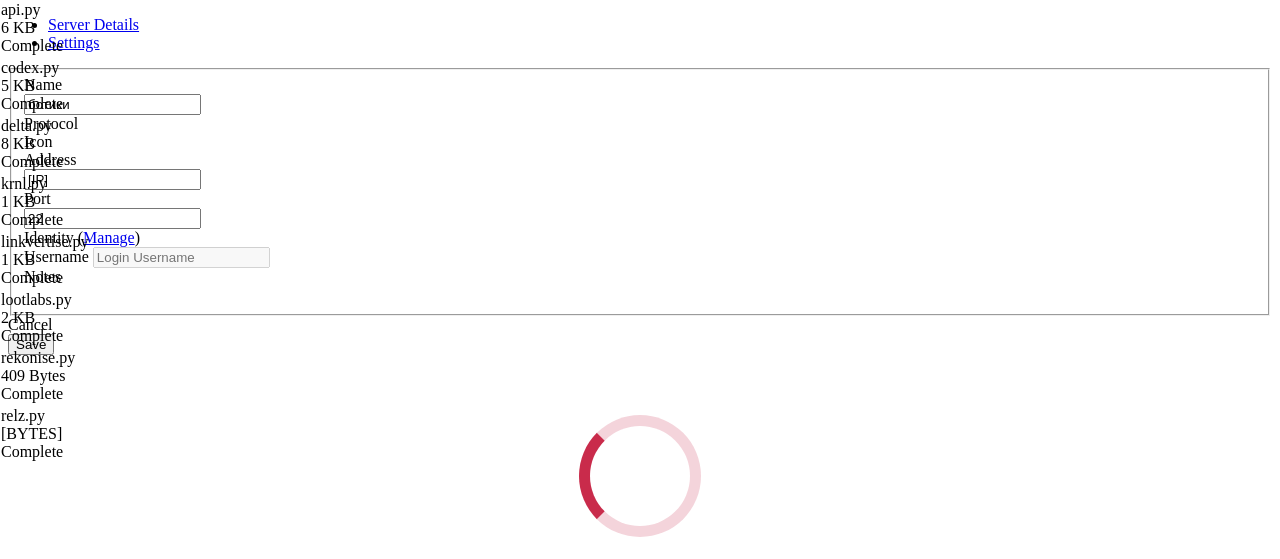 type on "root" 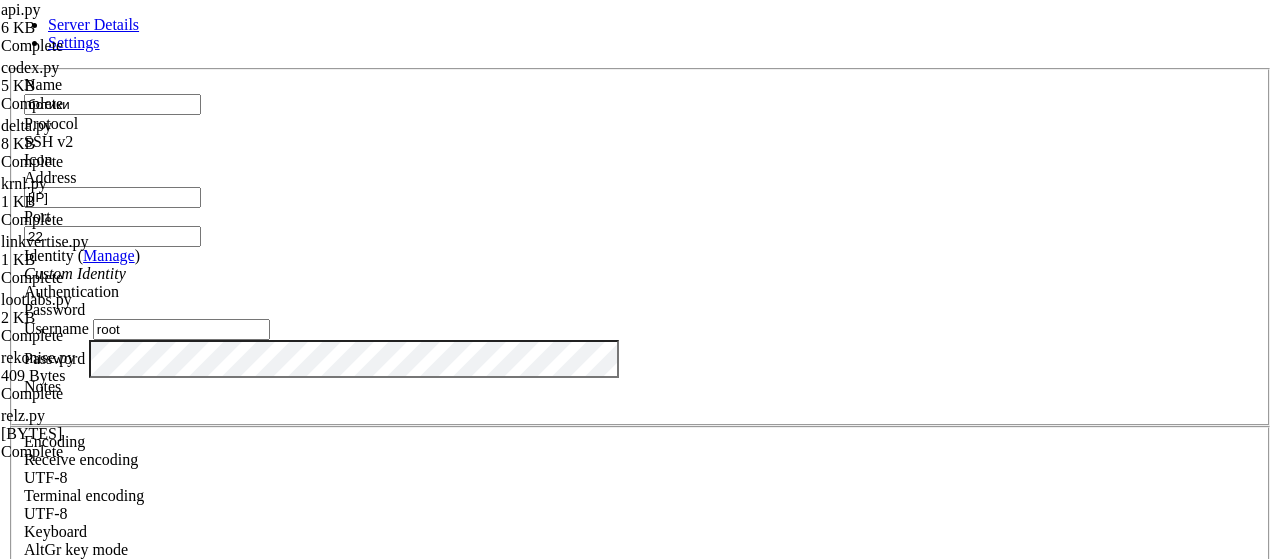 drag, startPoint x: 425, startPoint y: 199, endPoint x: 235, endPoint y: 203, distance: 190.0421 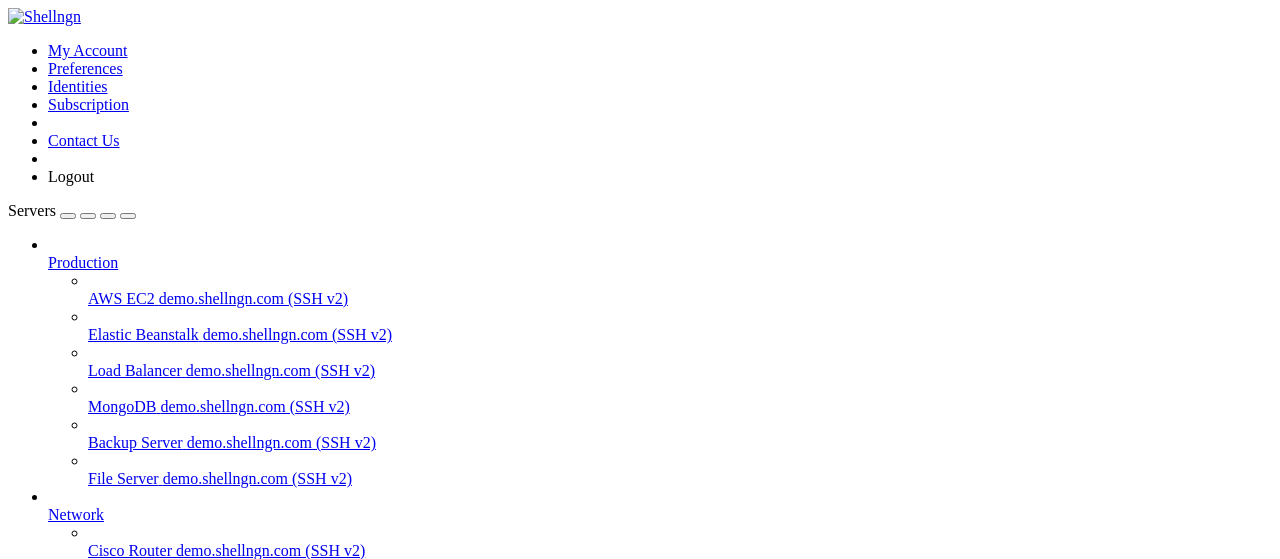 scroll, scrollTop: 0, scrollLeft: 0, axis: both 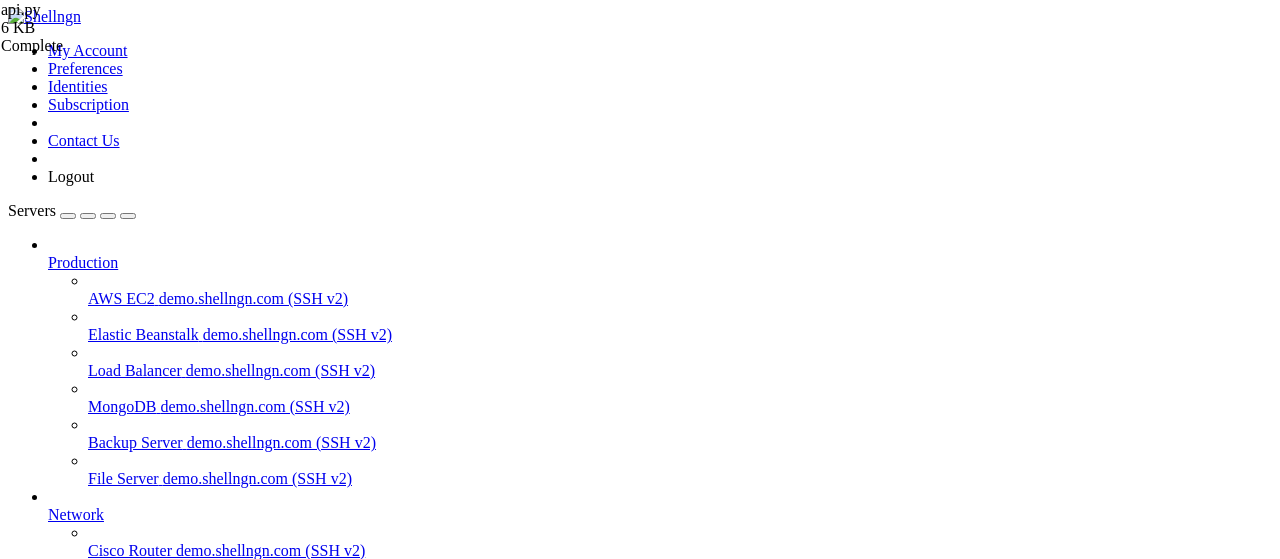 click on "ботики" at bounding box center (72, 870) 